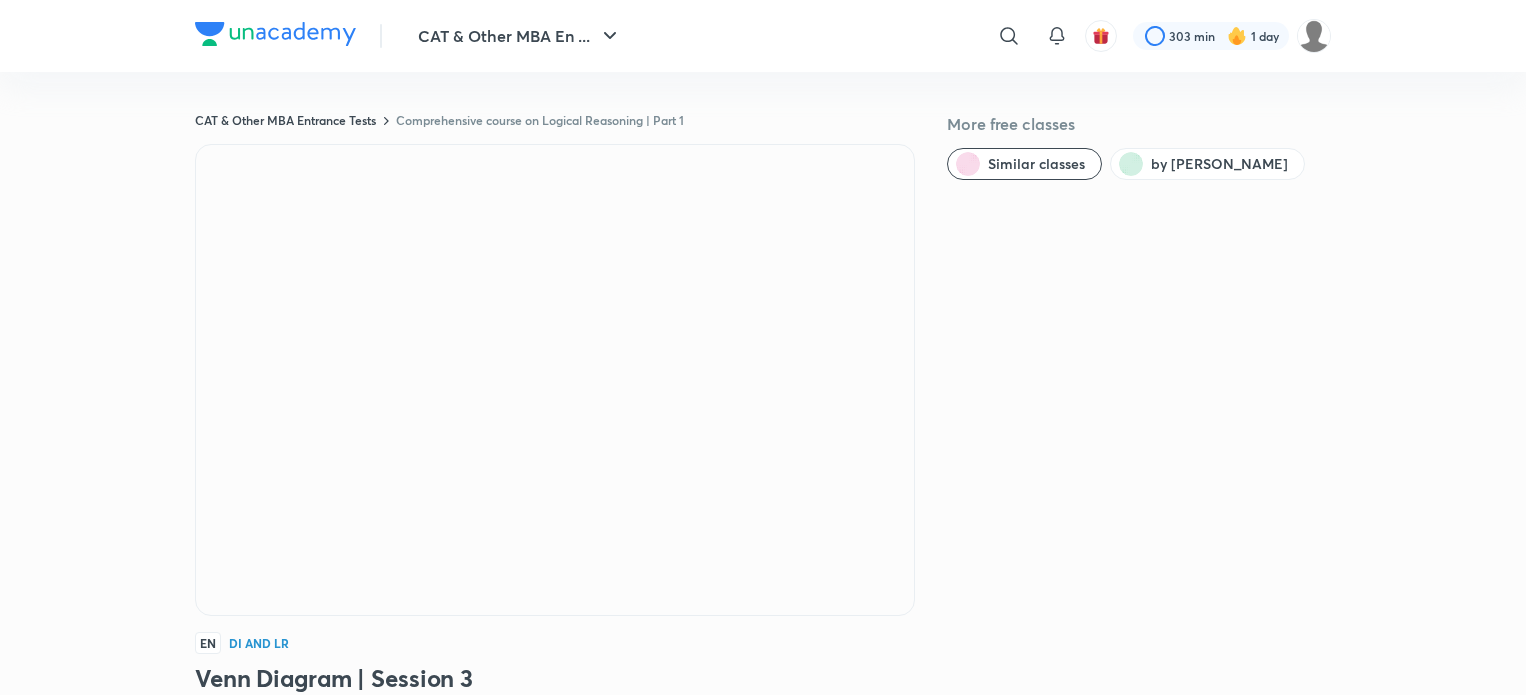 scroll, scrollTop: 0, scrollLeft: 0, axis: both 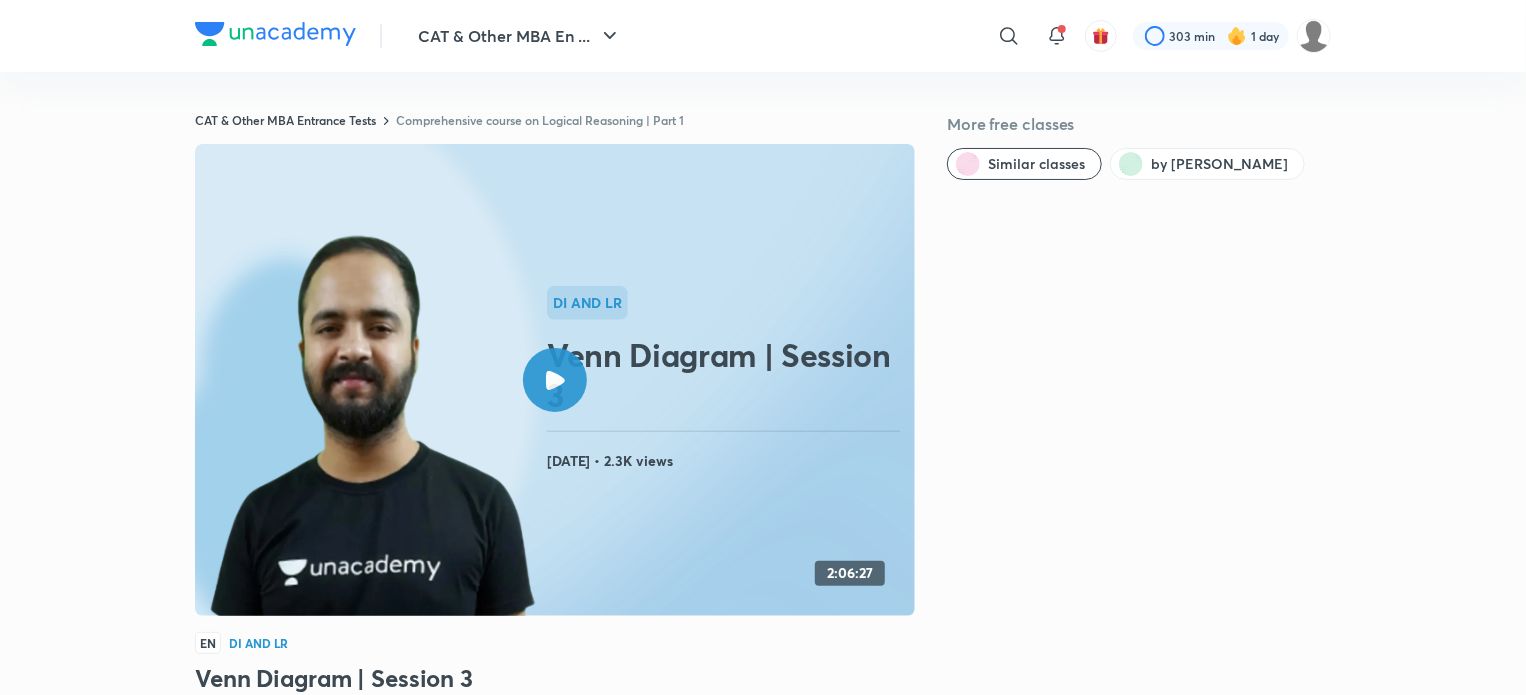 click on "Comprehensive course on Logical Reasoning | Part 1" at bounding box center [540, 120] 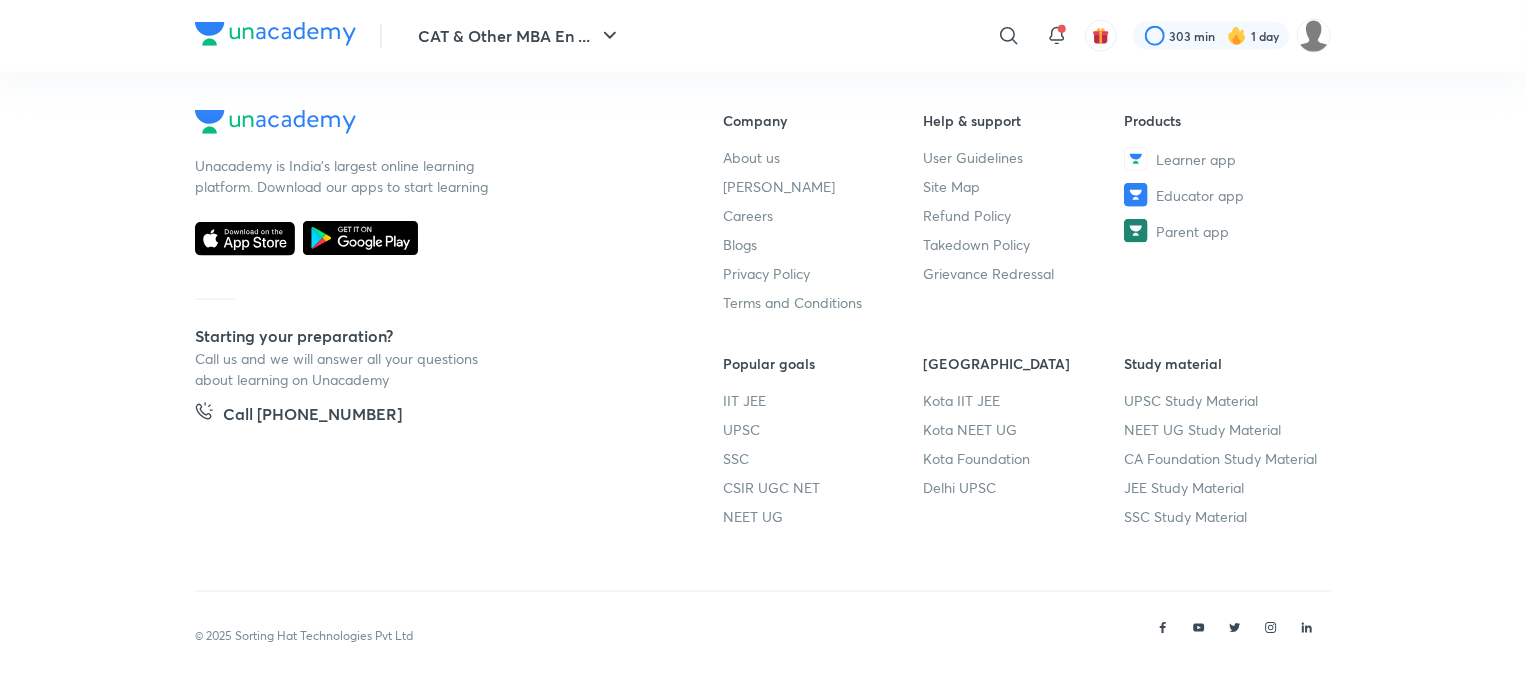 scroll, scrollTop: 1203, scrollLeft: 0, axis: vertical 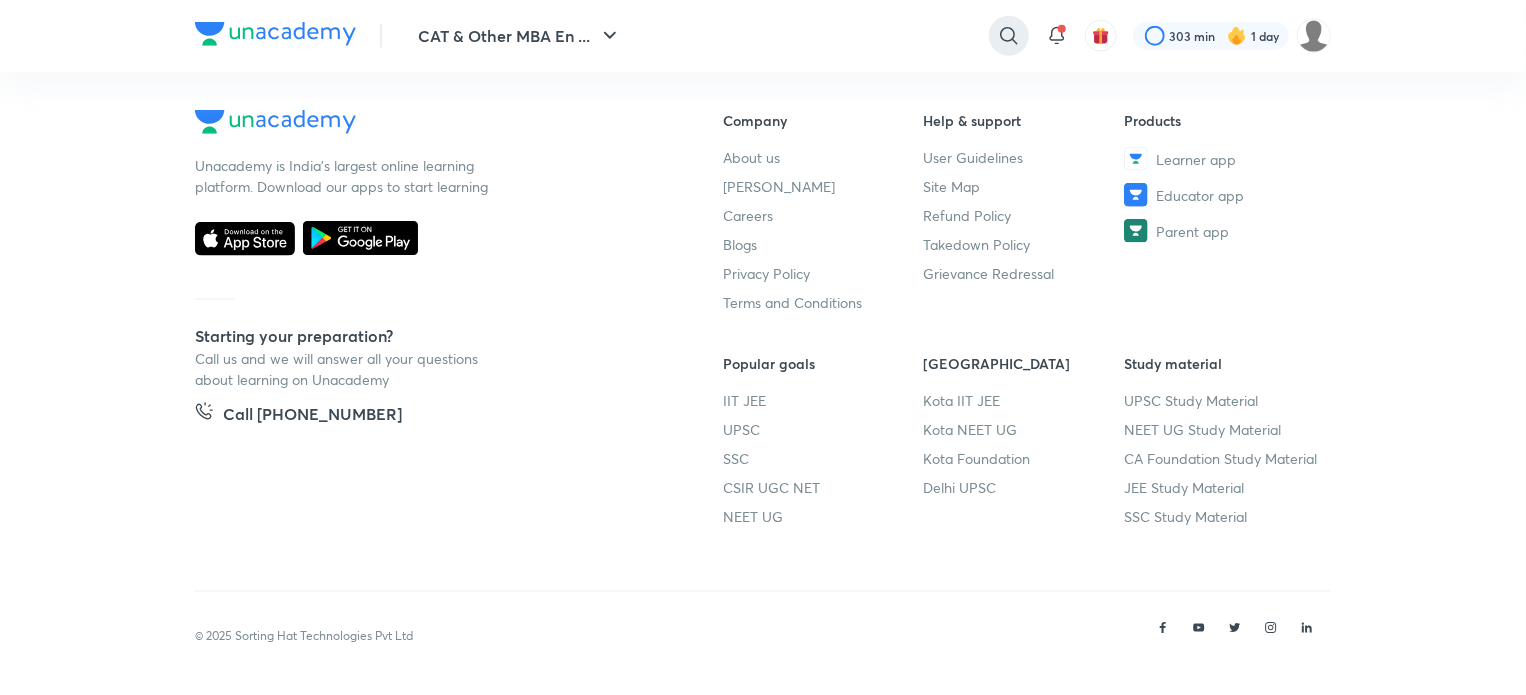 click 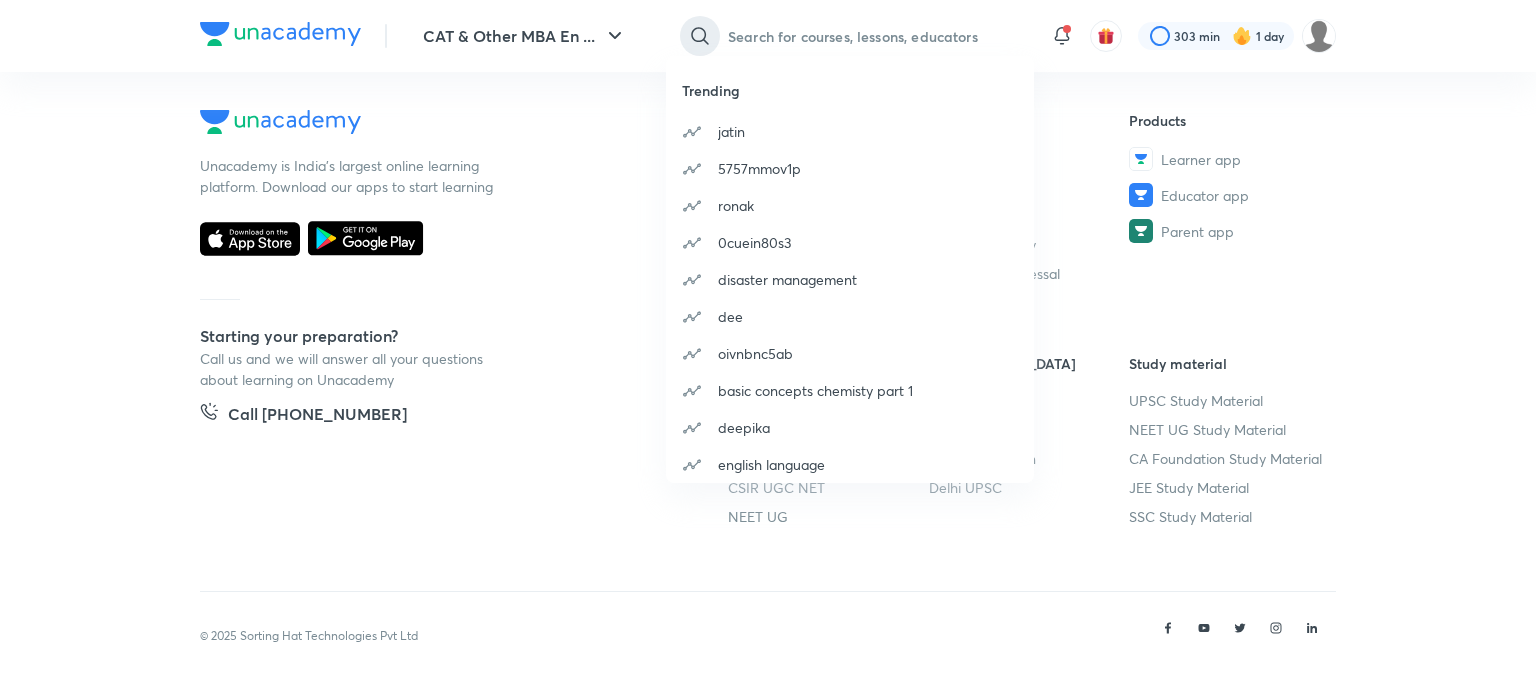 paste on "Harshad Patel" 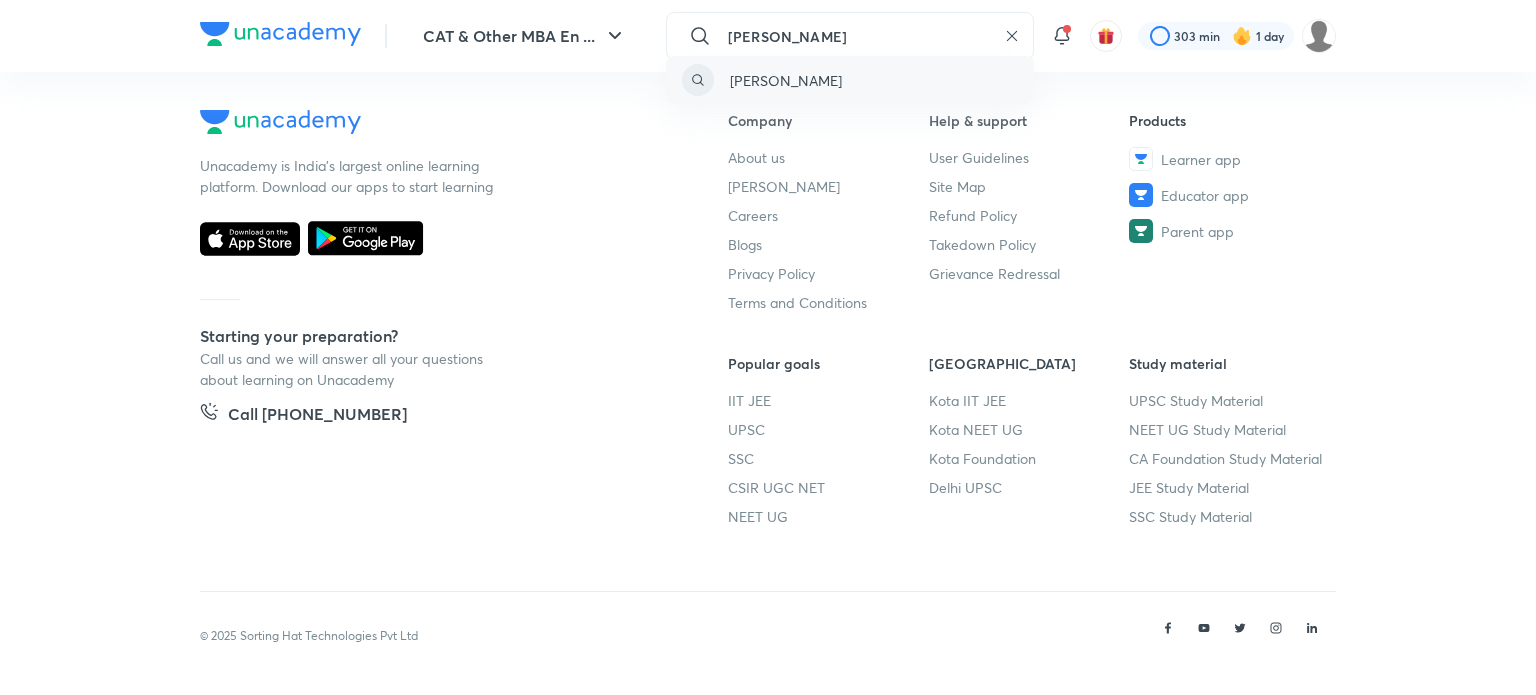 type on "Harshad Patel" 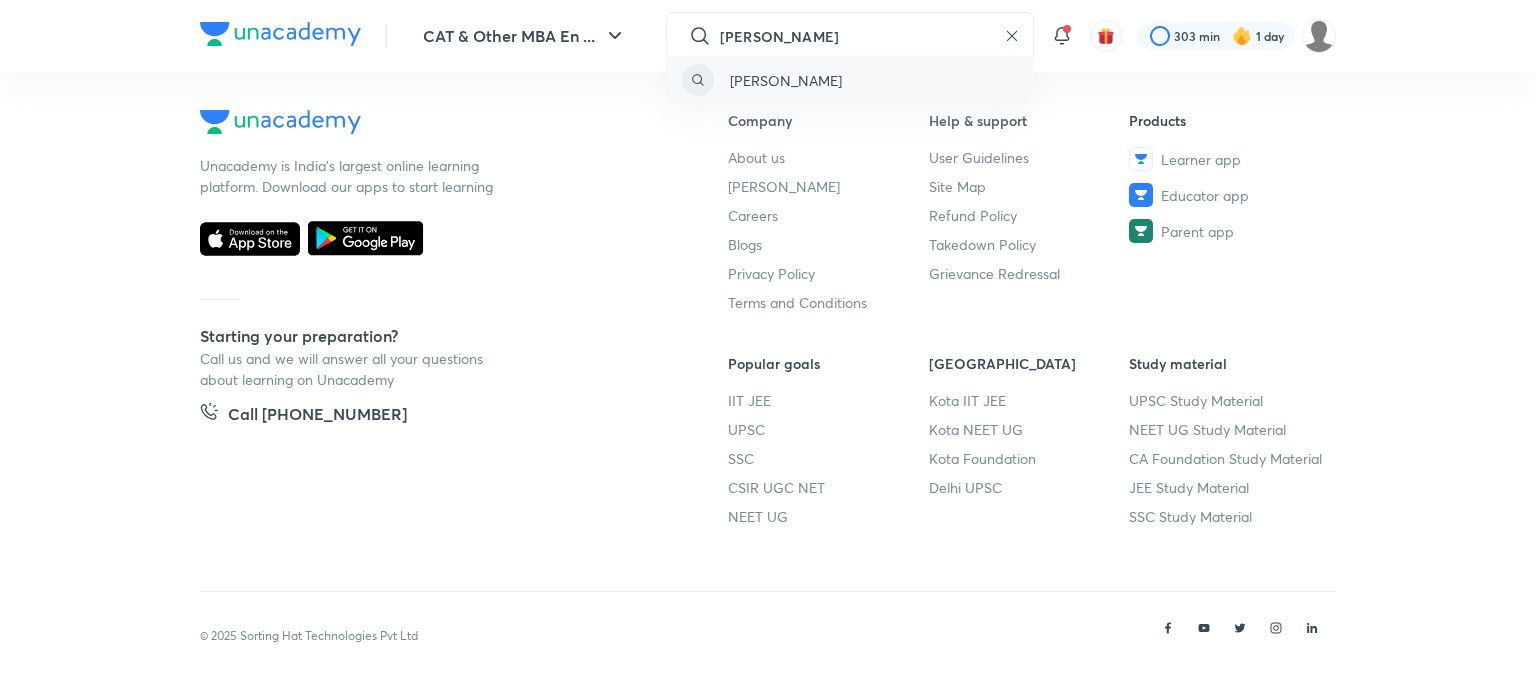 click on "harshad patel" at bounding box center [850, 80] 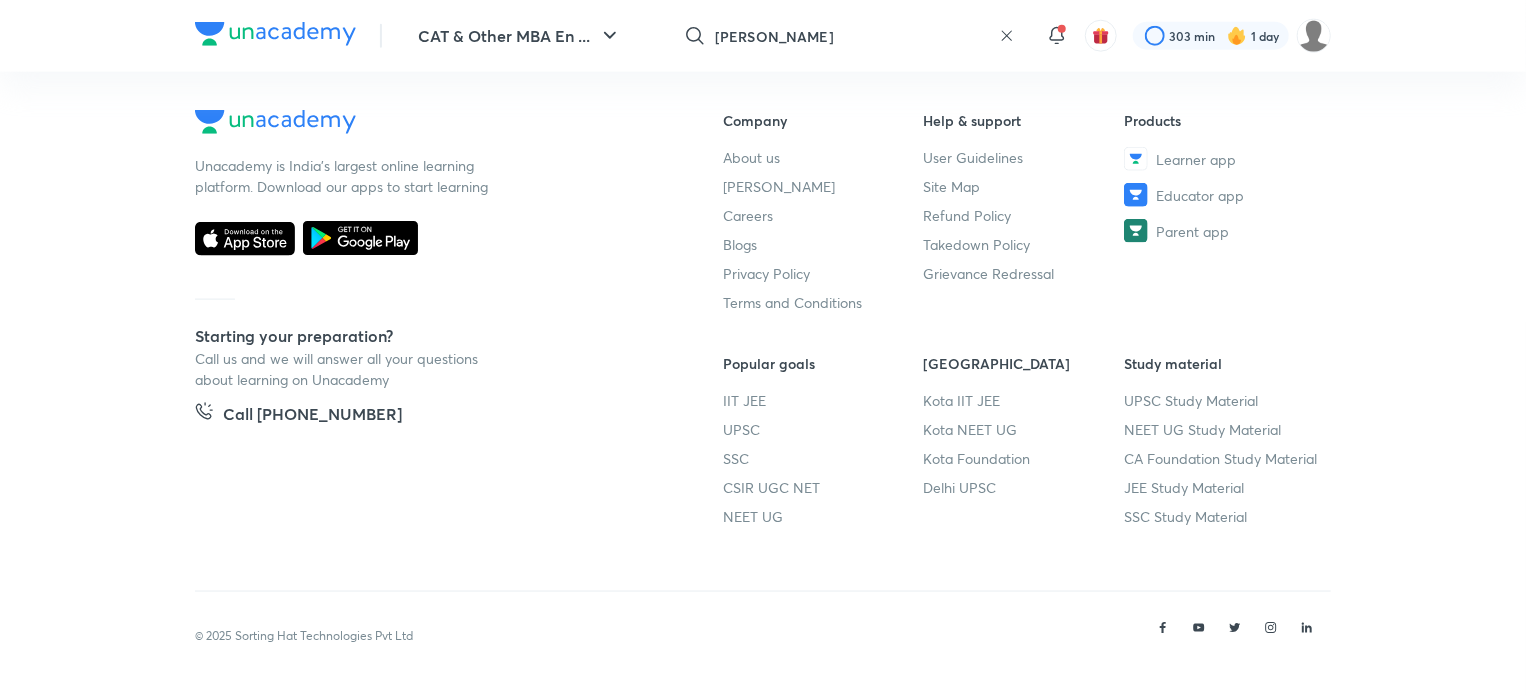 scroll, scrollTop: 0, scrollLeft: 0, axis: both 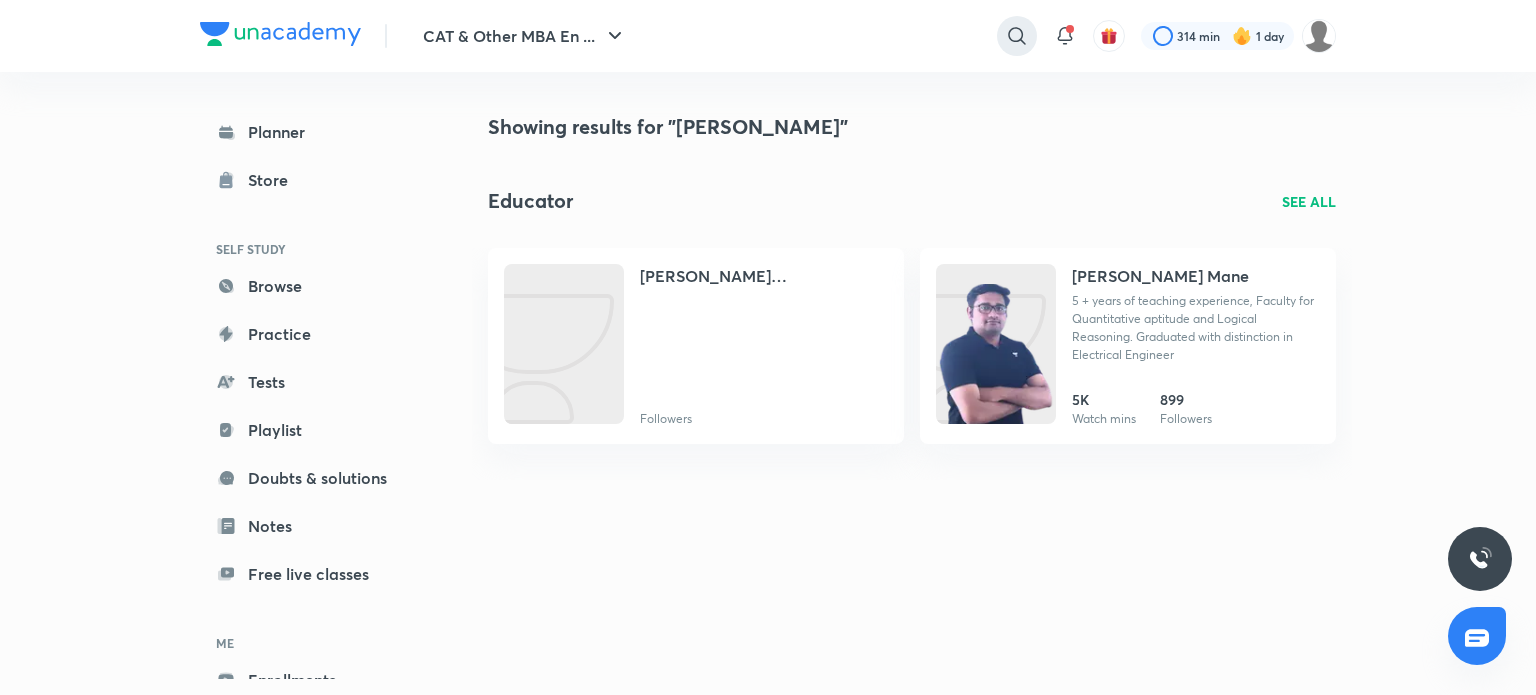 click 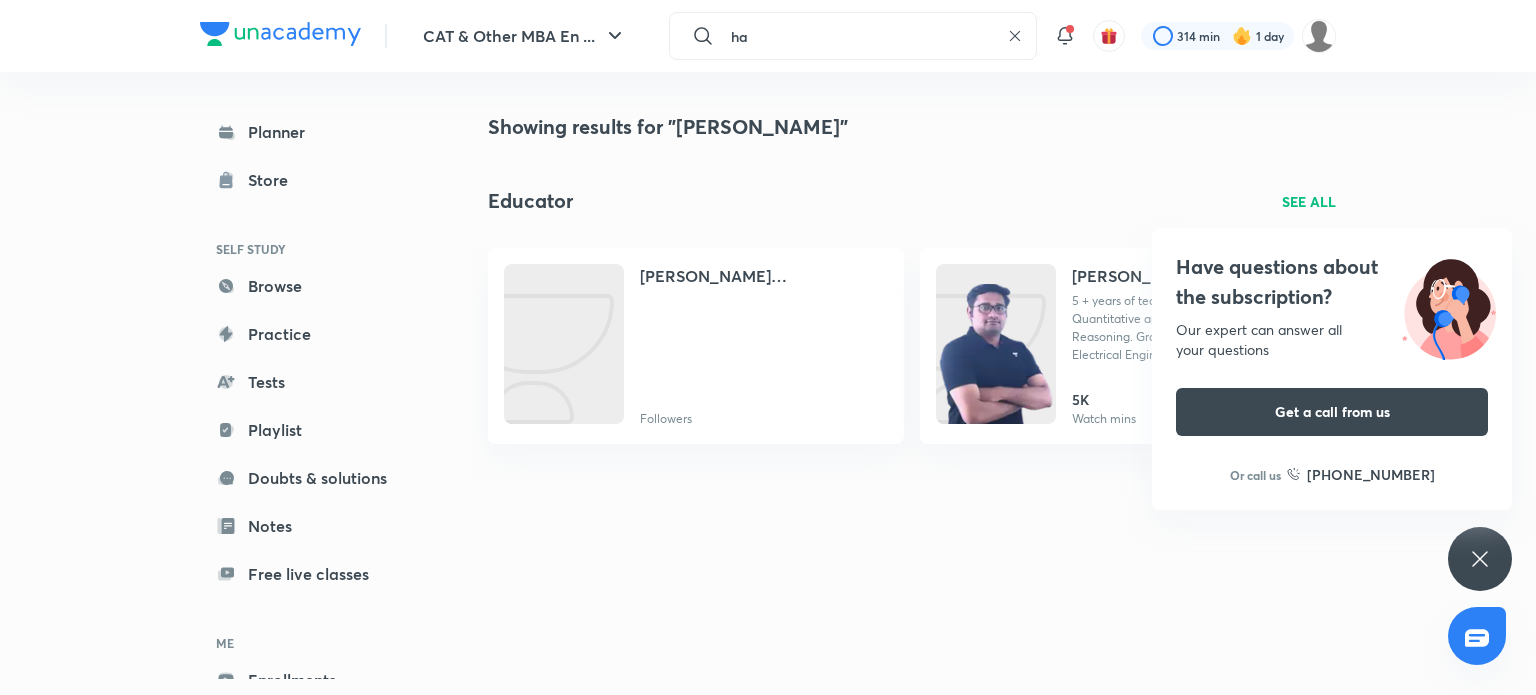type on "h" 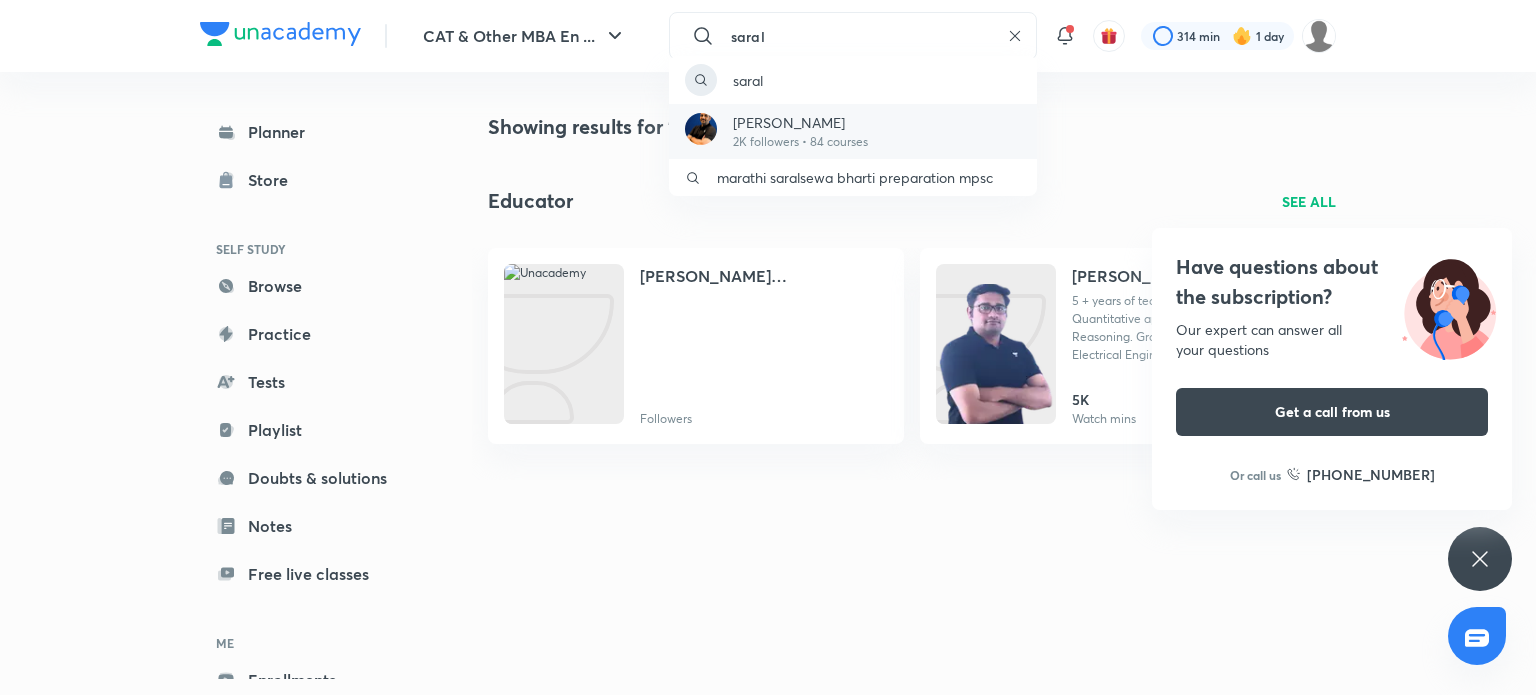 type on "saral" 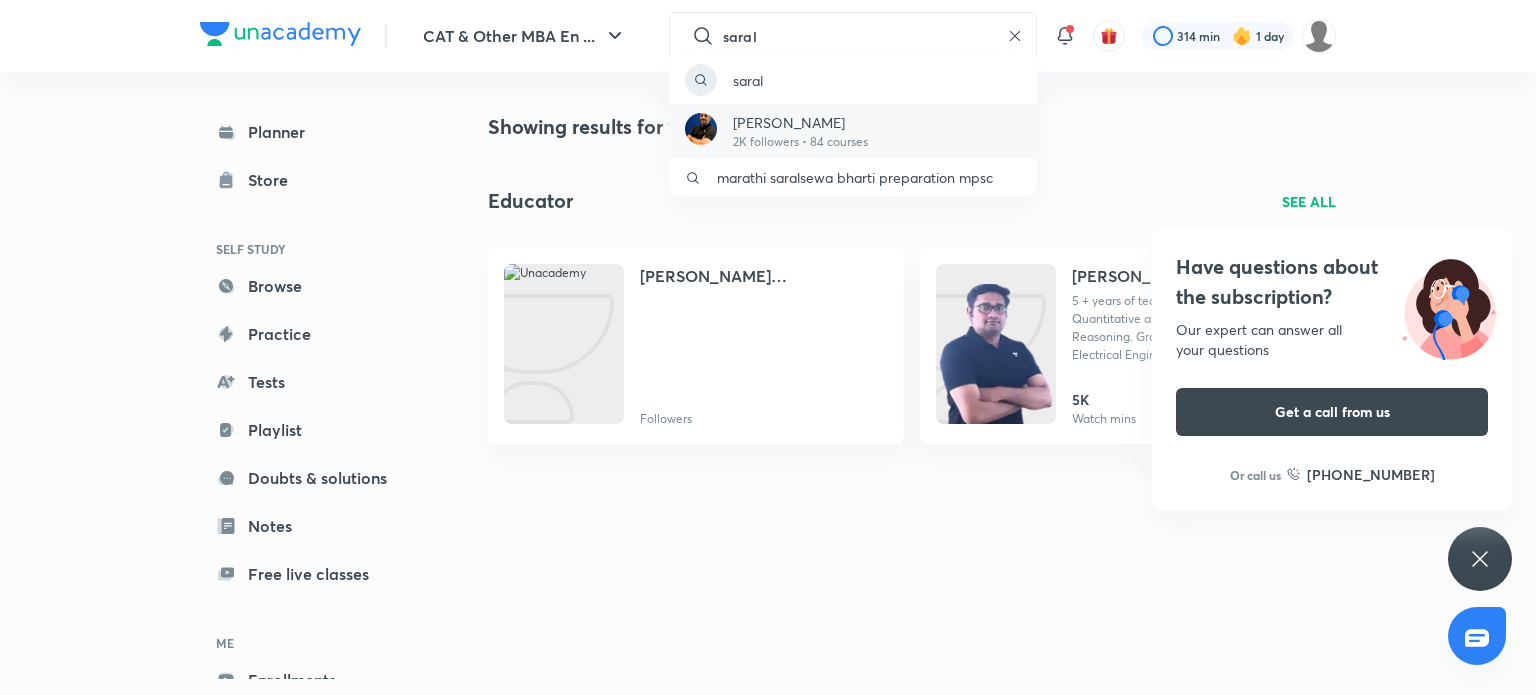 click on "Saral Nashier" at bounding box center [800, 122] 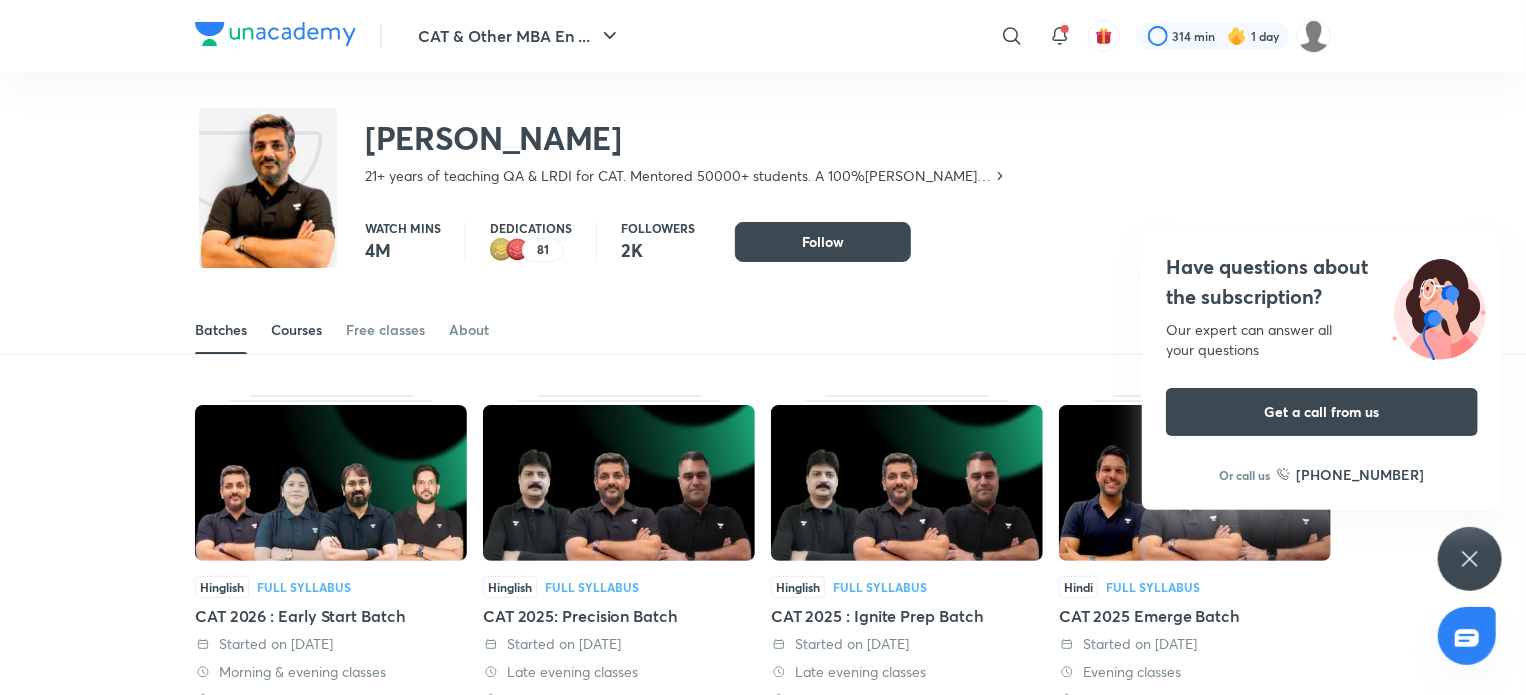 click on "Courses" at bounding box center [296, 330] 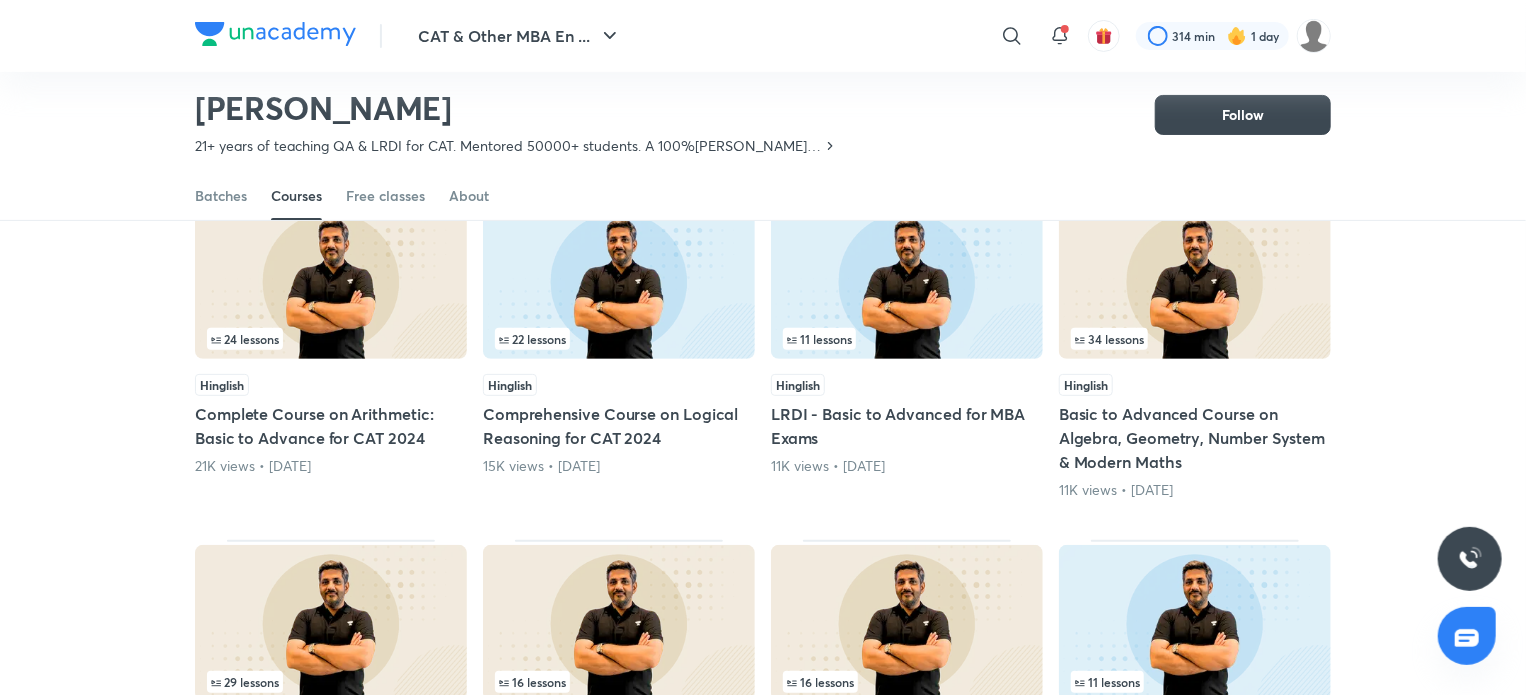 scroll, scrollTop: 190, scrollLeft: 0, axis: vertical 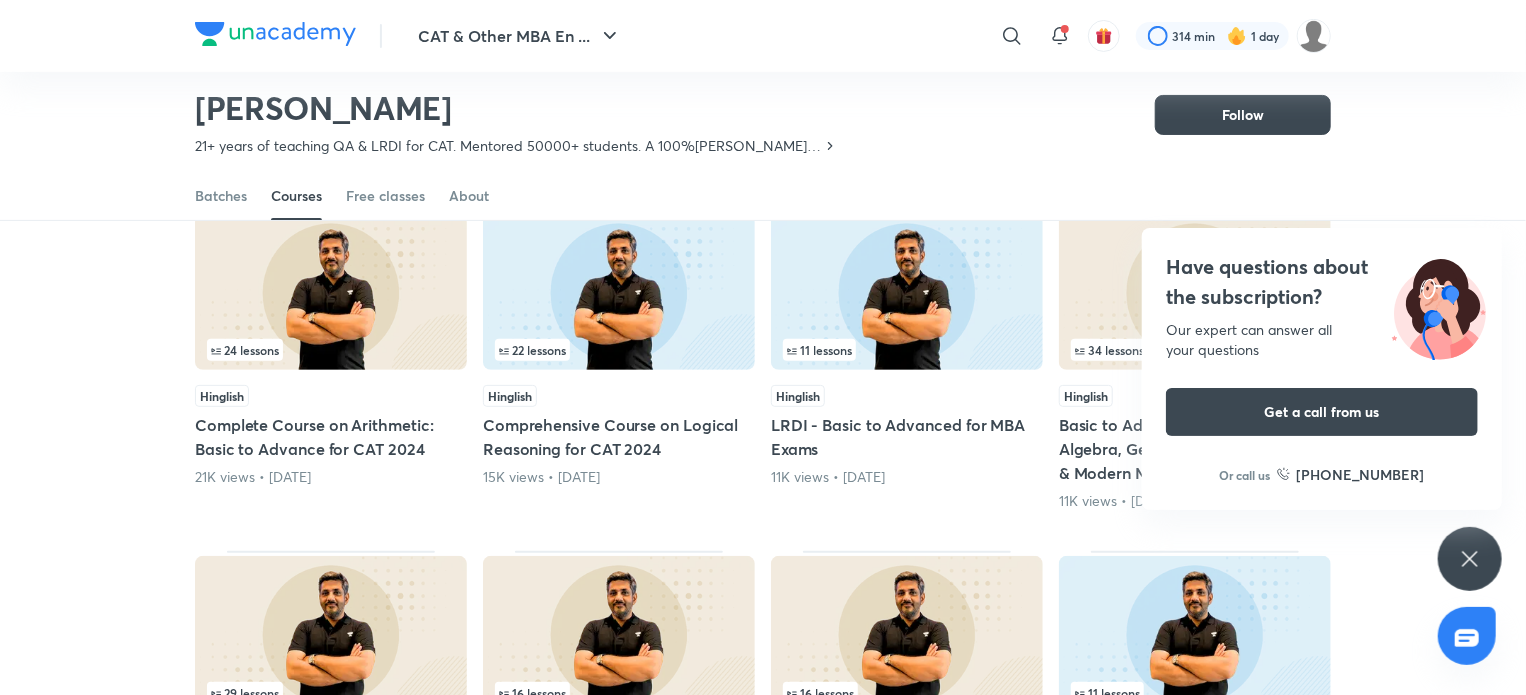 click on "Have questions about the subscription? Our expert can answer all your questions Get a call from us Or call us +91 8585858585" at bounding box center (1470, 559) 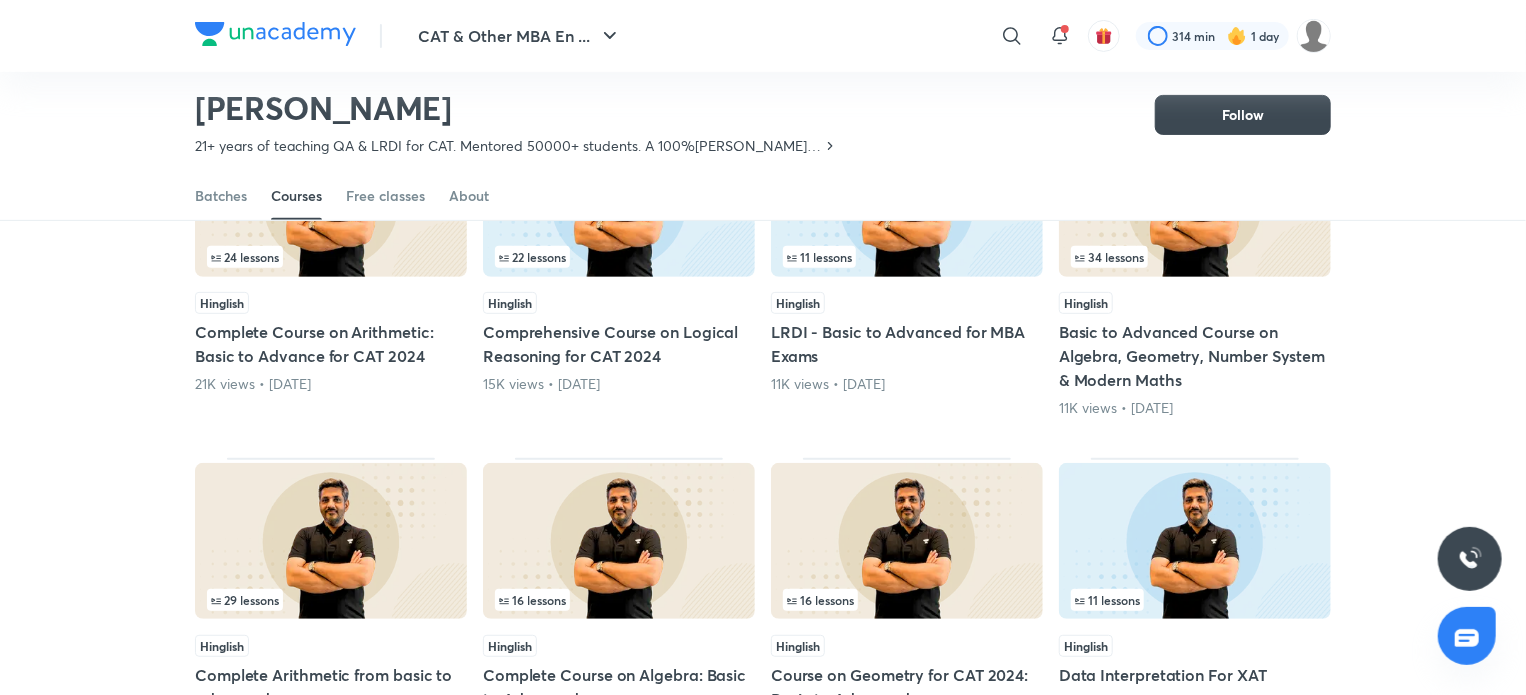 scroll, scrollTop: 167, scrollLeft: 0, axis: vertical 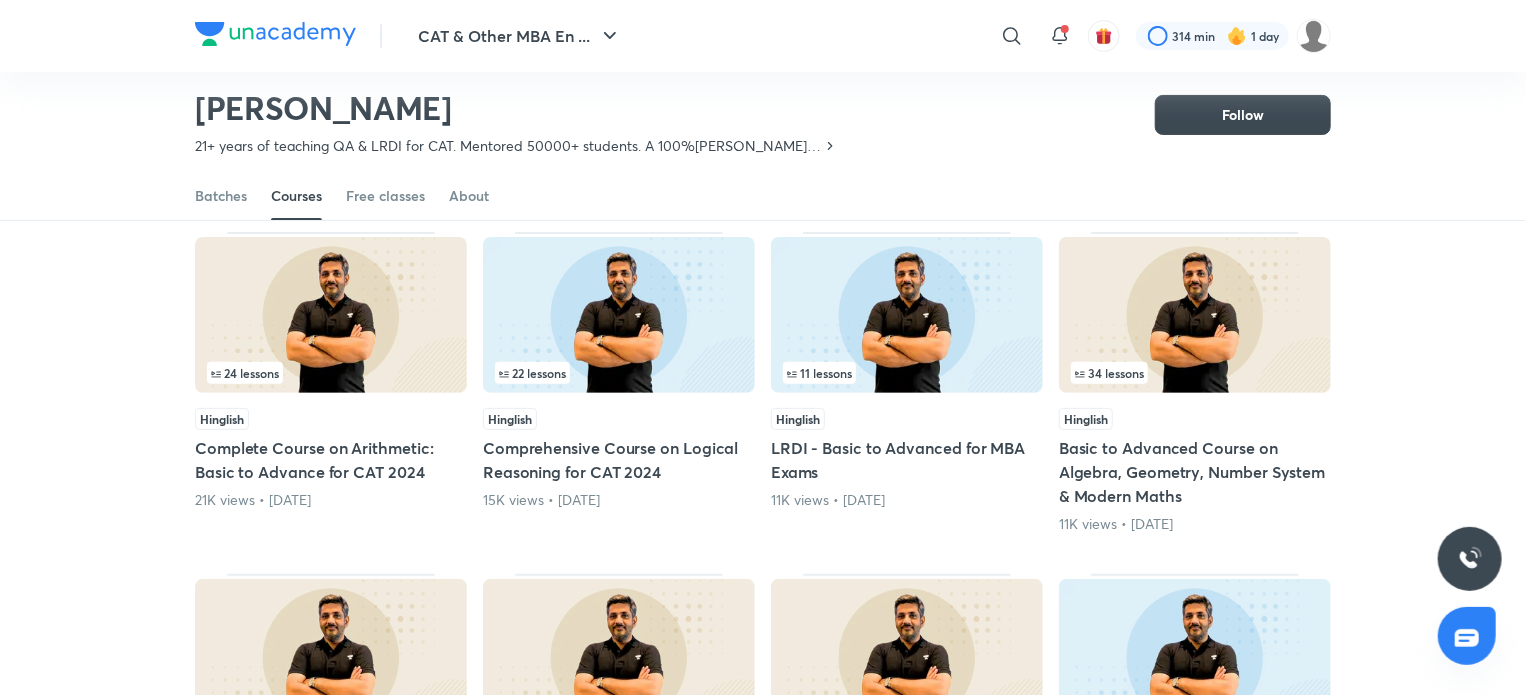 click at bounding box center [331, 315] 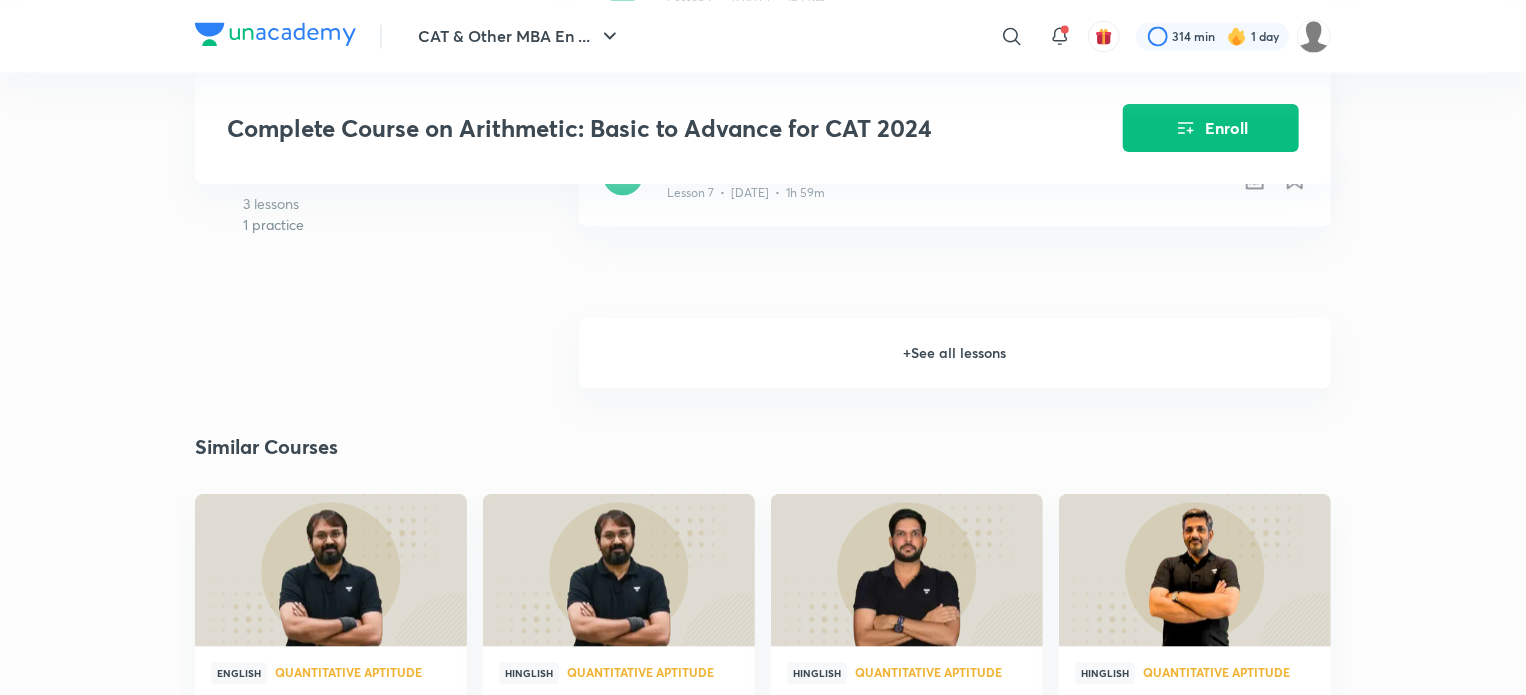 scroll, scrollTop: 2164, scrollLeft: 0, axis: vertical 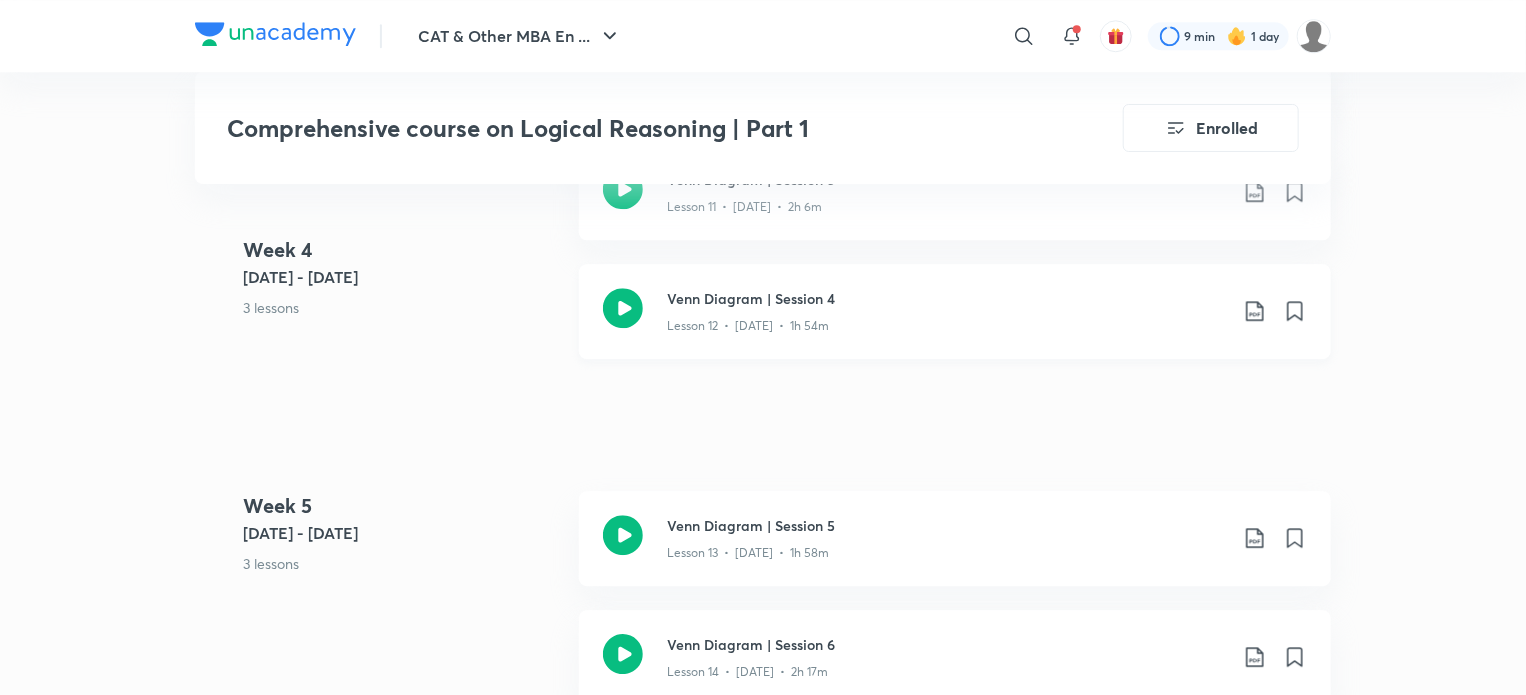 click on "Lesson 12  •  [DATE]  •  1h 54m" at bounding box center (947, 322) 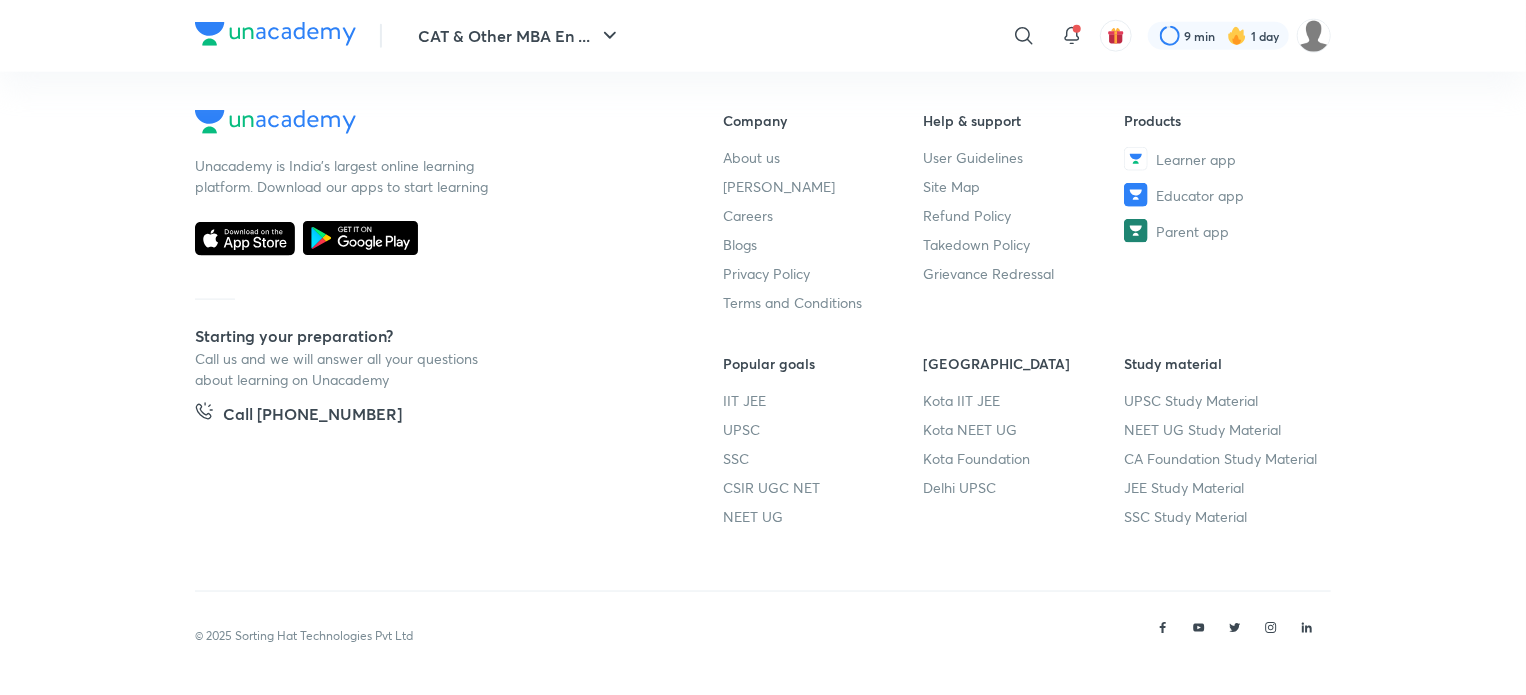 scroll, scrollTop: 1223, scrollLeft: 0, axis: vertical 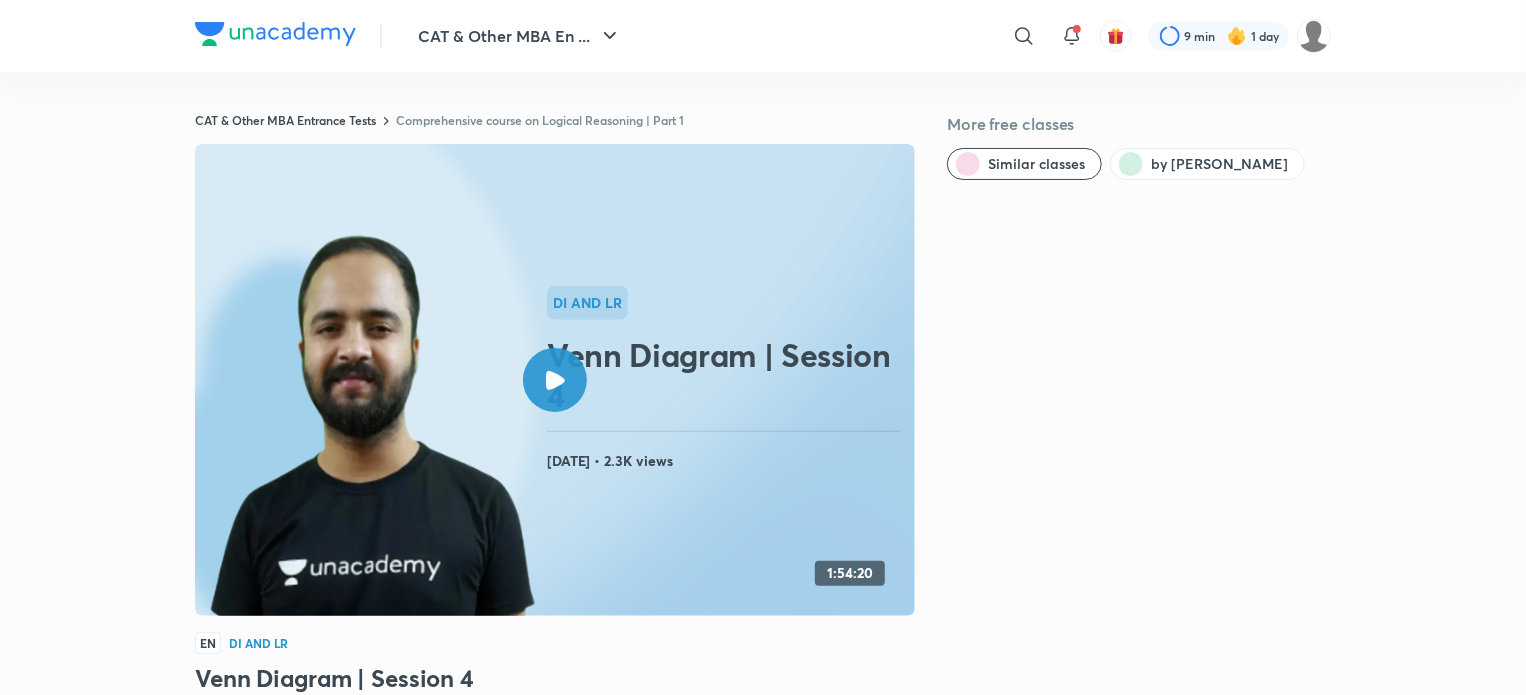 click on "Comprehensive course on Logical Reasoning | Part 1" at bounding box center [540, 120] 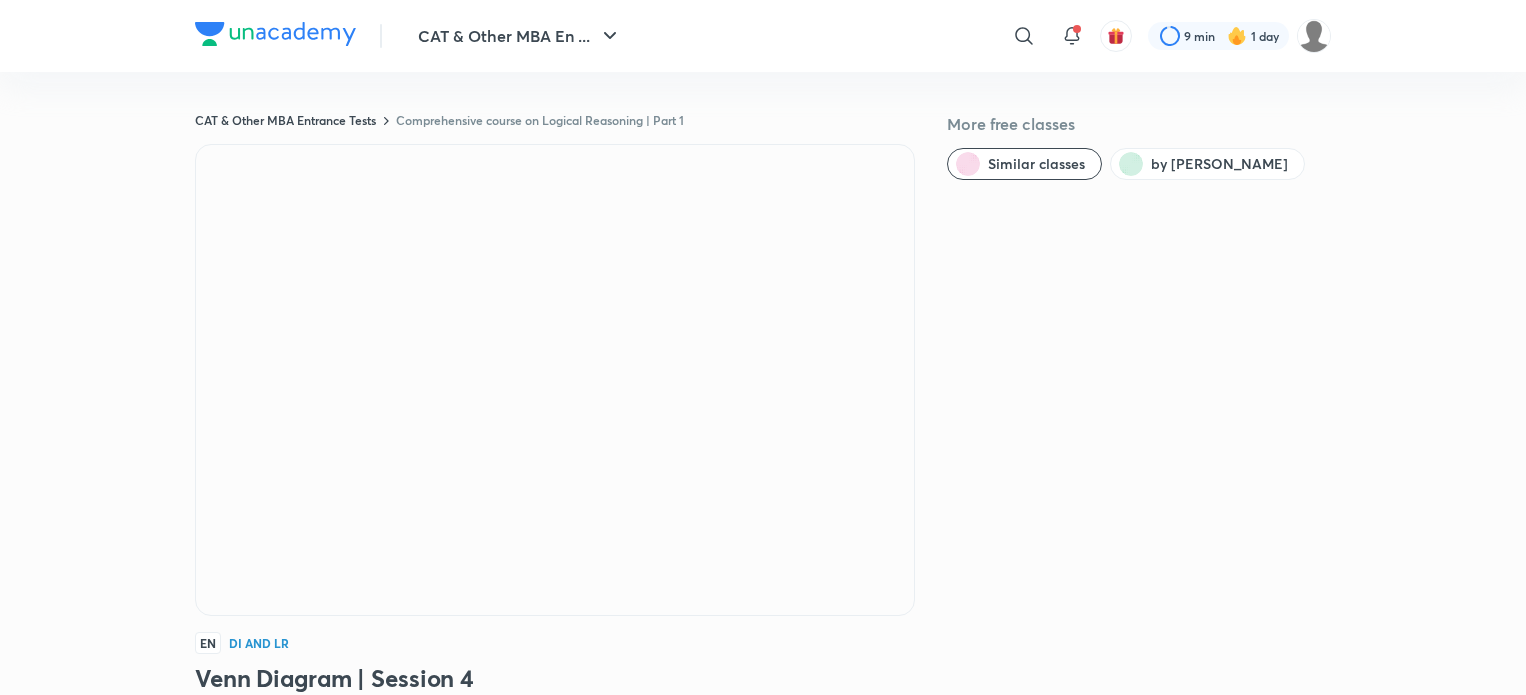 scroll, scrollTop: 1223, scrollLeft: 0, axis: vertical 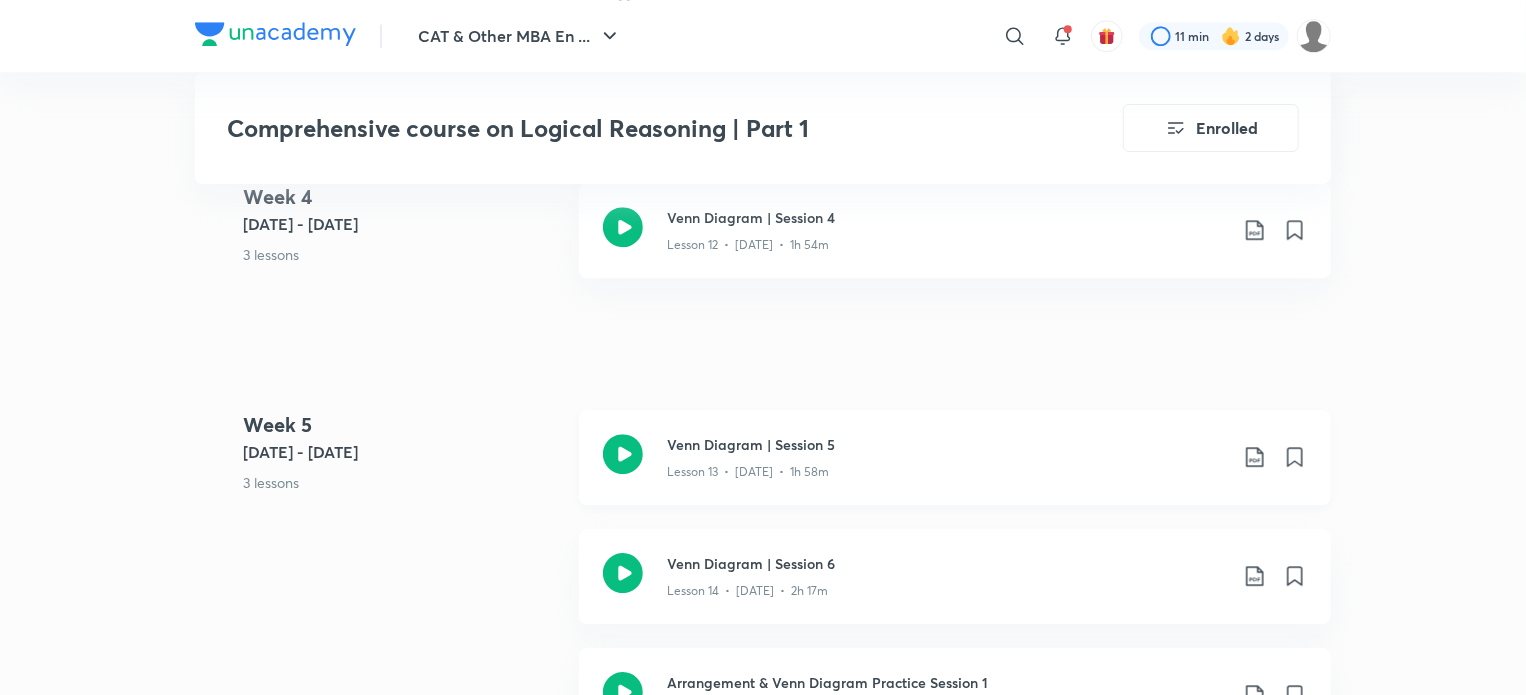 click on "Lesson 13  •  [DATE]  •  1h 58m" at bounding box center [748, 472] 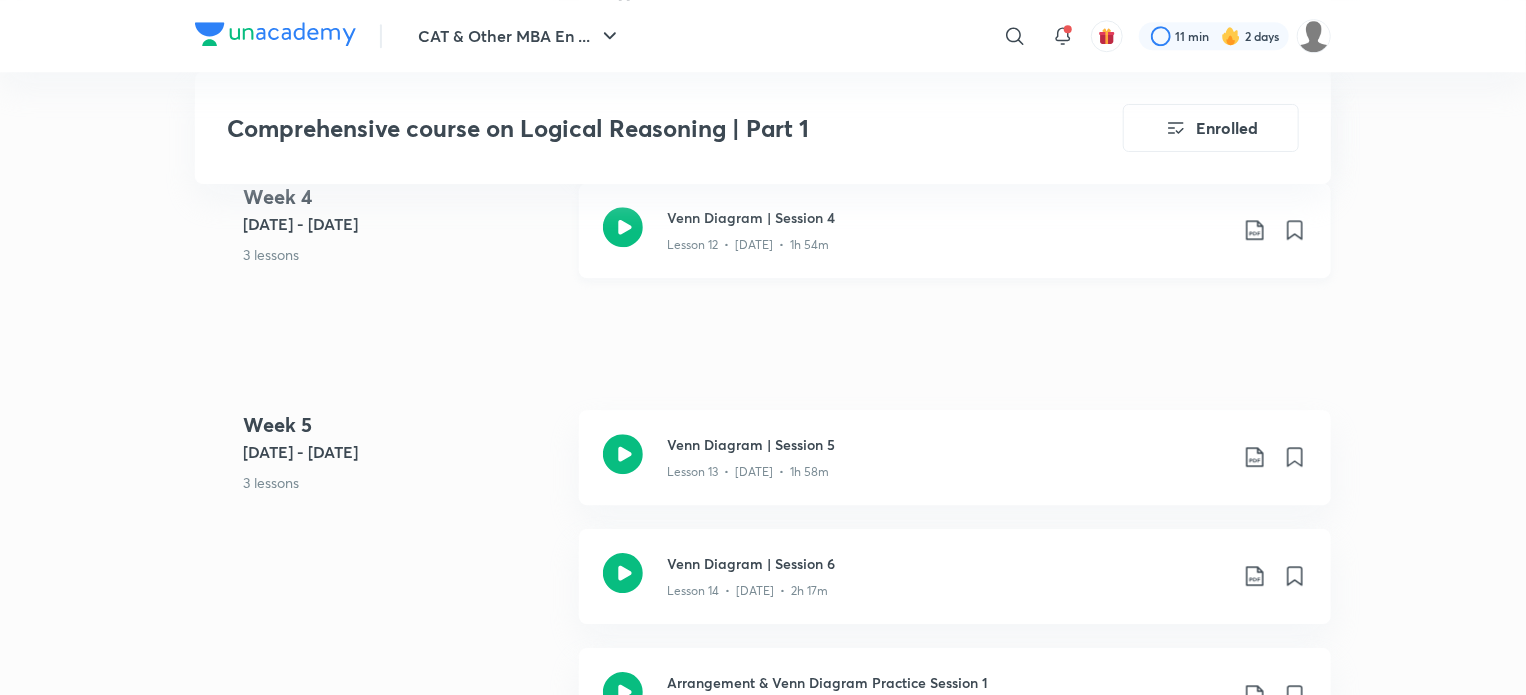 click on "Venn Diagram | Session 4" at bounding box center [947, -1652] 